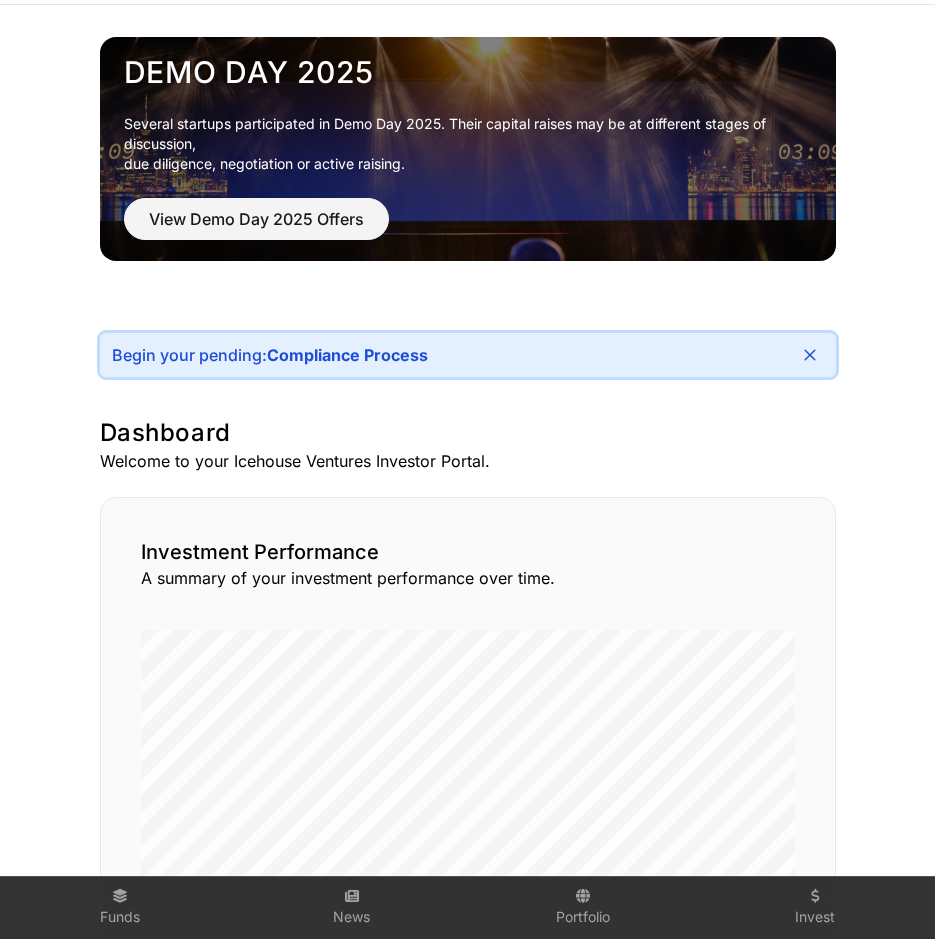 scroll, scrollTop: 0, scrollLeft: 0, axis: both 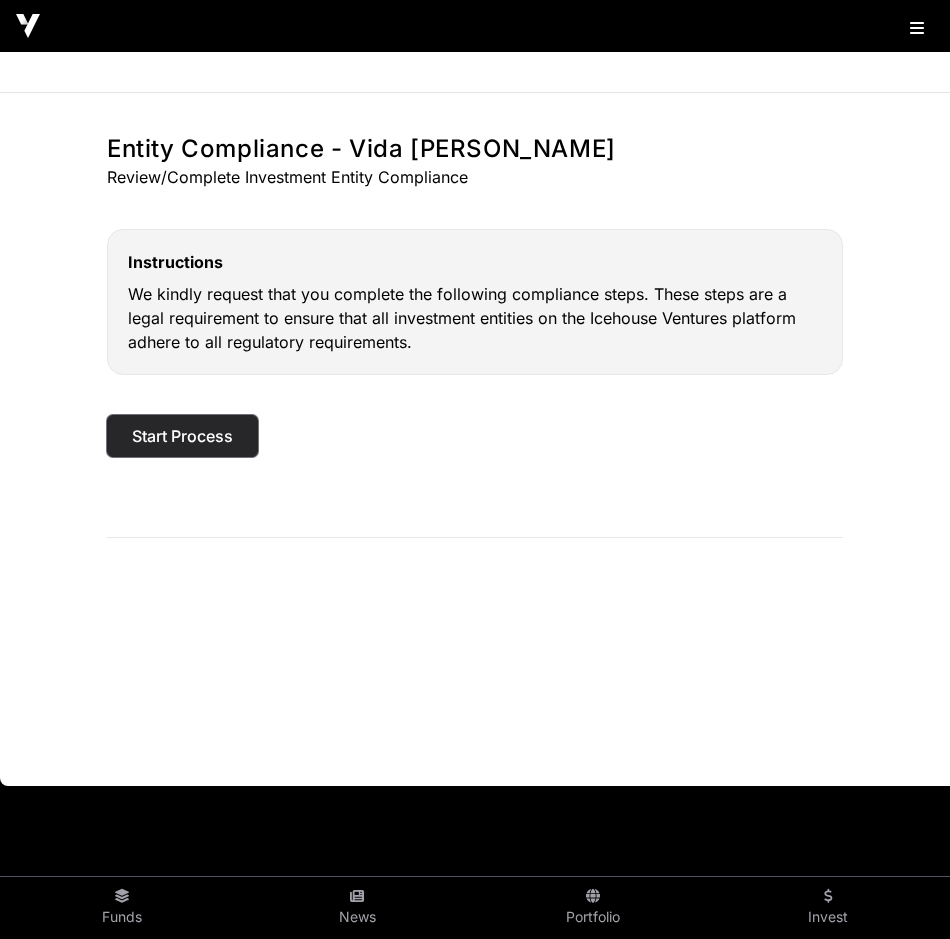 click on "Start Process" 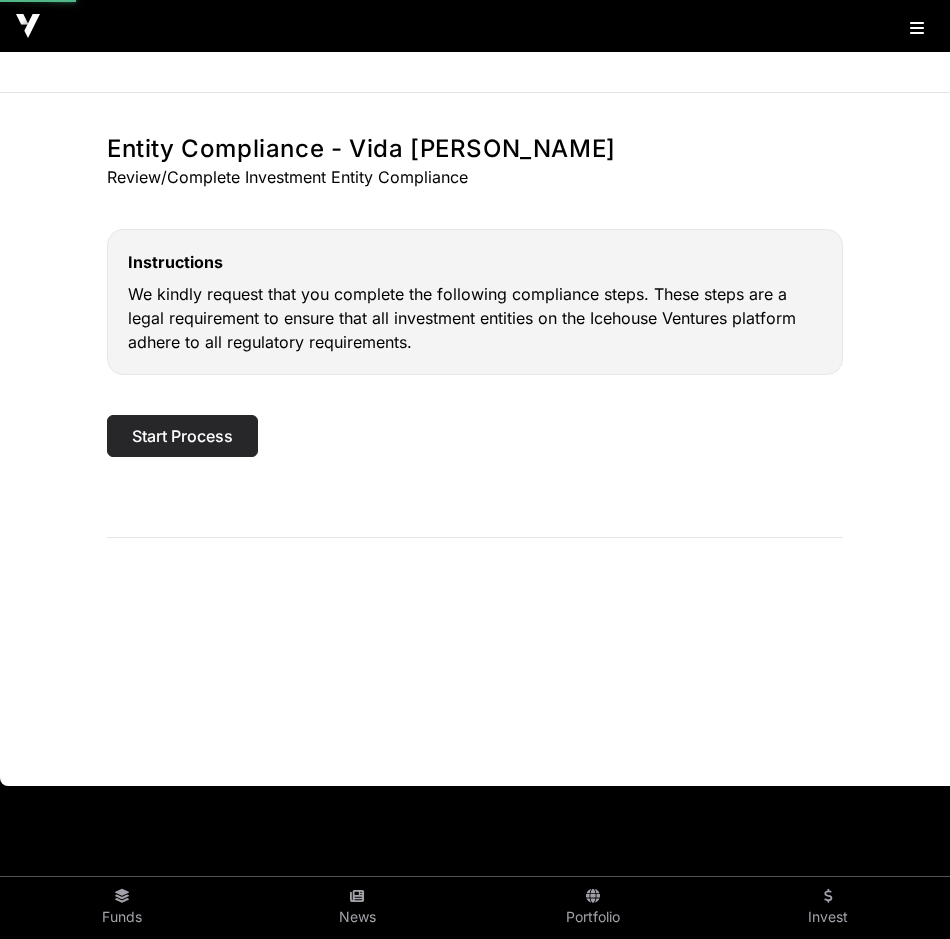 select 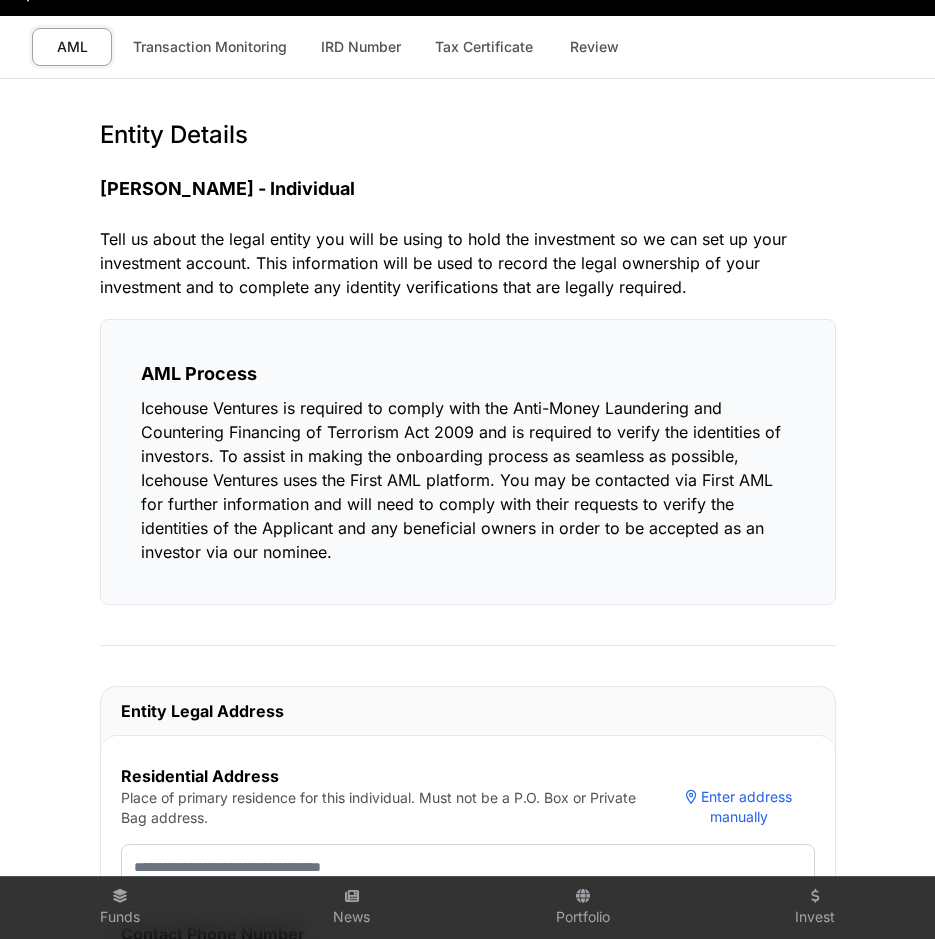 scroll, scrollTop: 0, scrollLeft: 0, axis: both 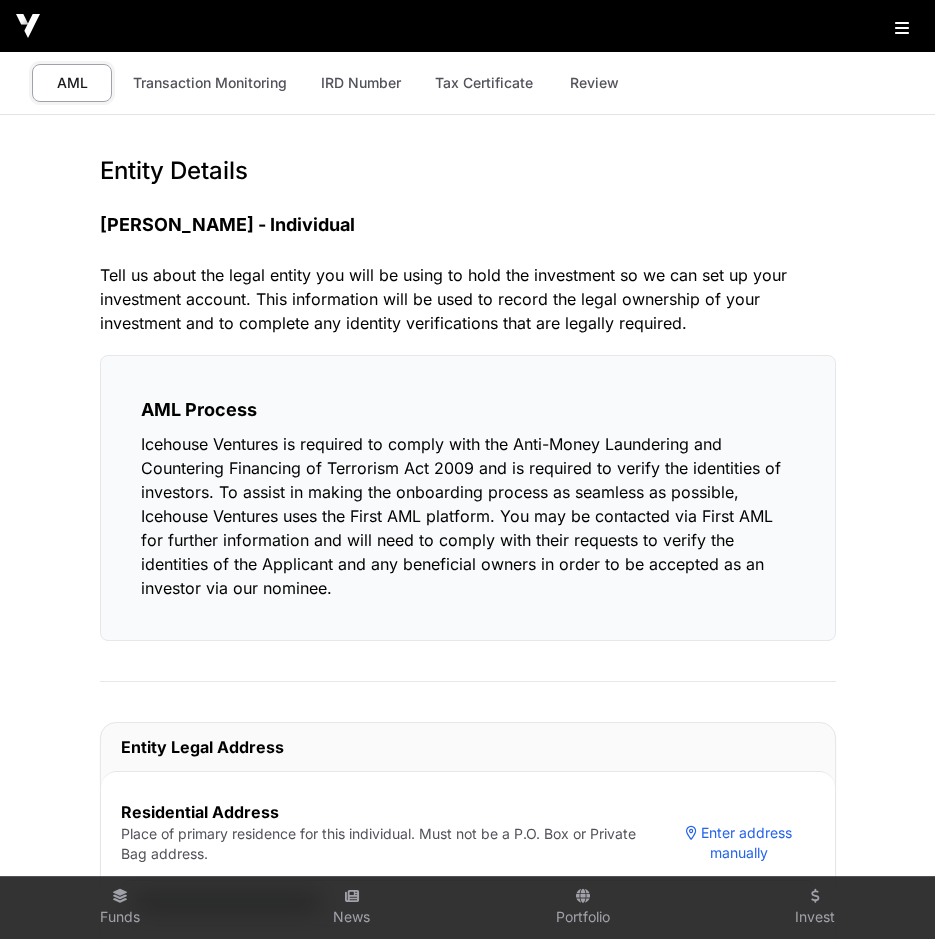 click on "Entity Details  Vida [PERSON_NAME] - Individual  Tell us about the legal entity you will be using to hold the investment so we can set up your investment account. This information will be used to record the legal ownership of your investment and to complete any identity verifications that are legally required.   AML Process   Icehouse Ventures is required to comply with the Anti-Money Laundering and Countering Financing of Terrorism Act 2009 and is required to verify the identities of investors. To assist in making the onboarding process as seamless as possible, Icehouse Ventures uses the First AML platform. You may be contacted via First AML for further information and will need to comply with their requests to verify the identities of the Applicant and any beneficial owners in order to be accepted as an investor via our nominee.   Entity Legal Address  Residential Address Place of primary residence for this individual. Must not be a P.O. Box or Private Bag address.  Enter address manually  Street Address City" 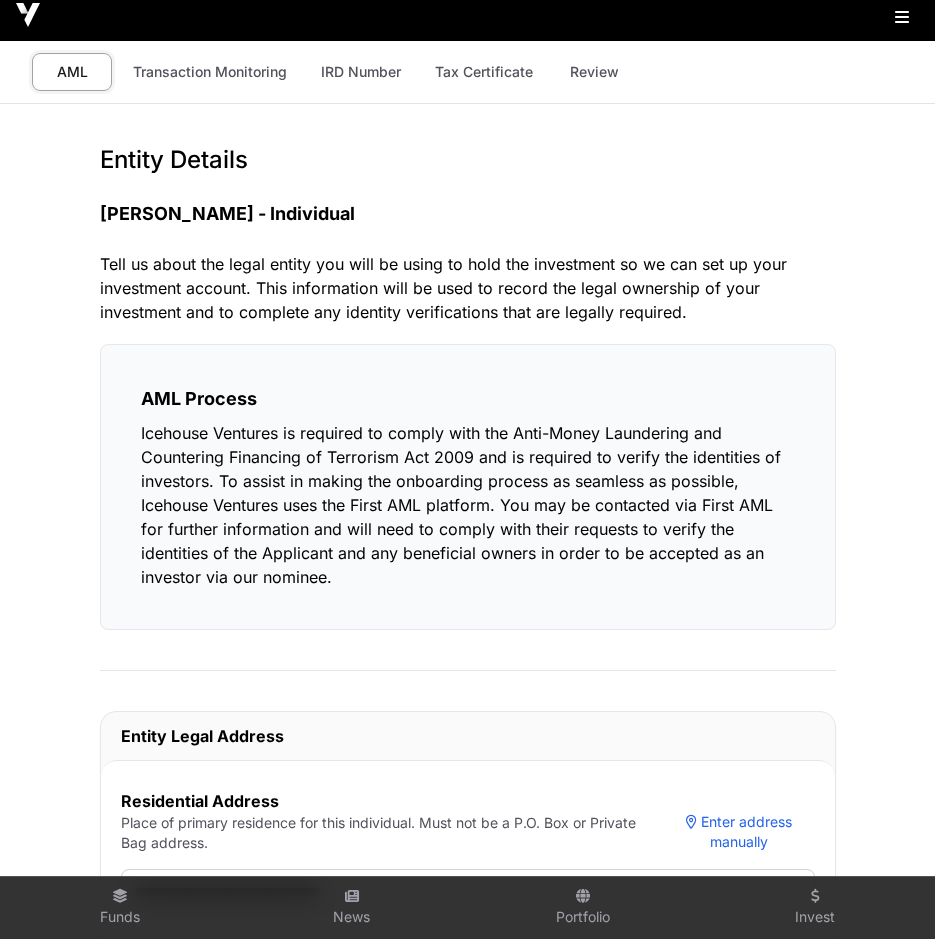 scroll, scrollTop: 0, scrollLeft: 0, axis: both 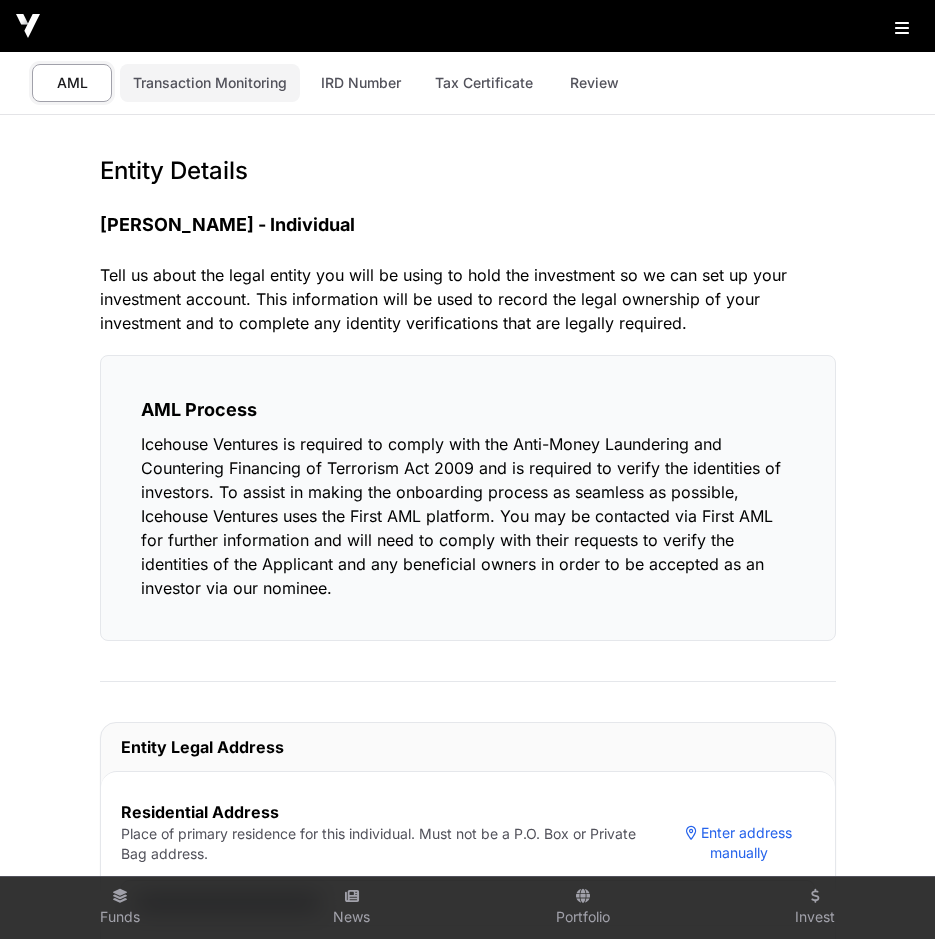 click on "Transaction Monitoring" 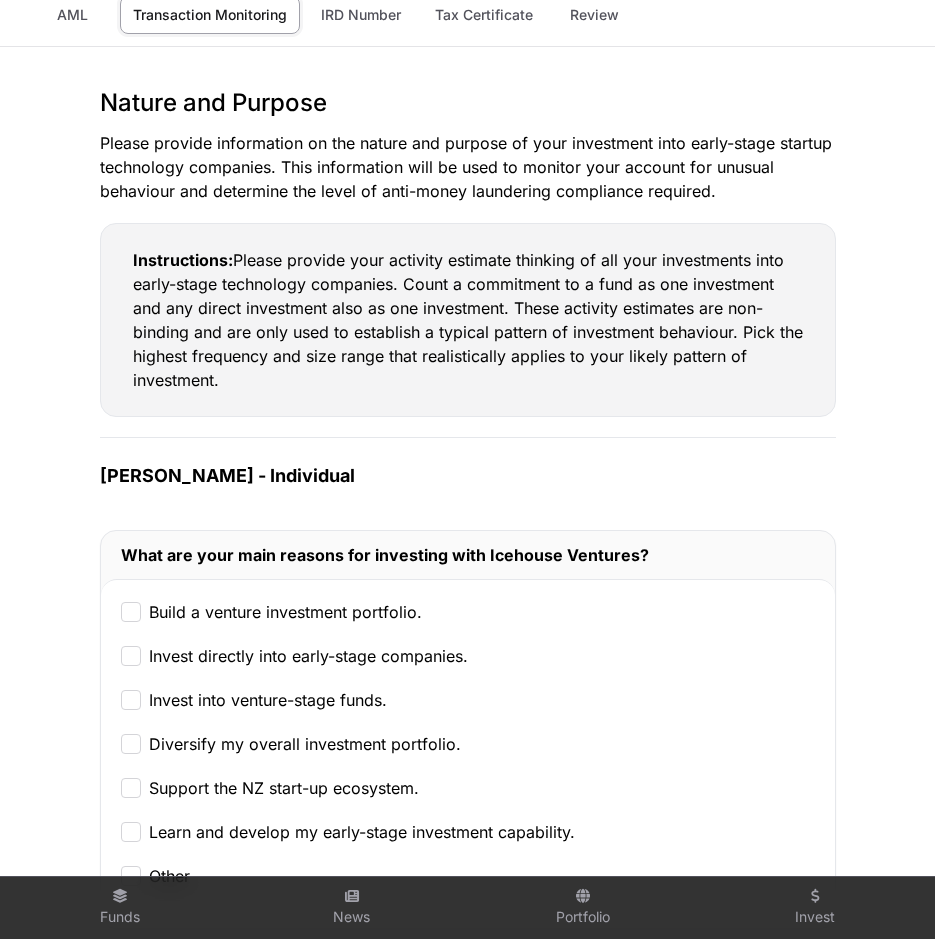 scroll, scrollTop: 0, scrollLeft: 0, axis: both 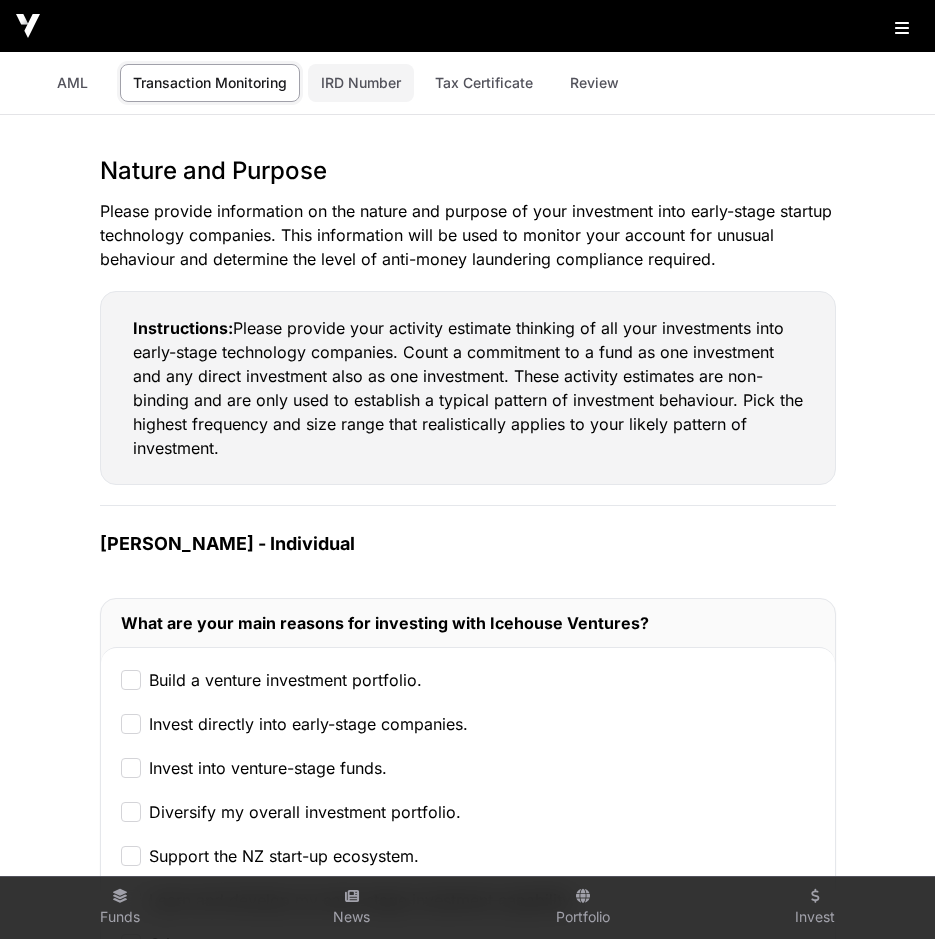 click on "IRD Number" 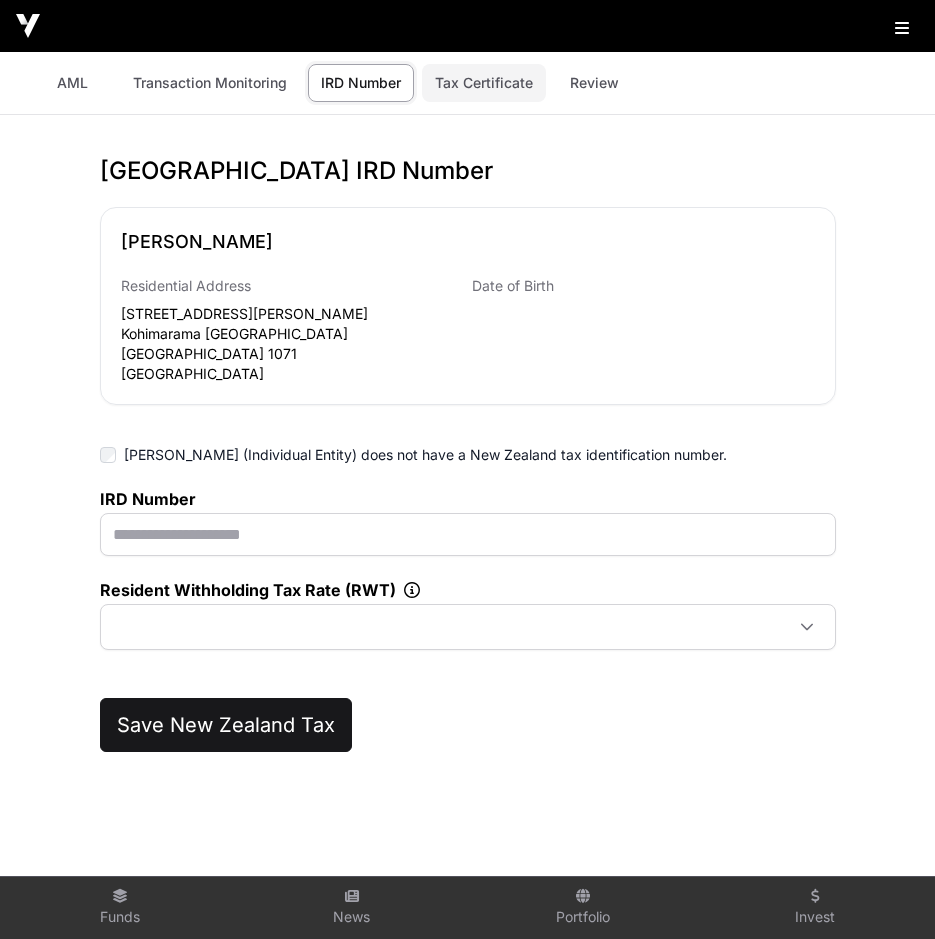 click on "Tax Certificate" 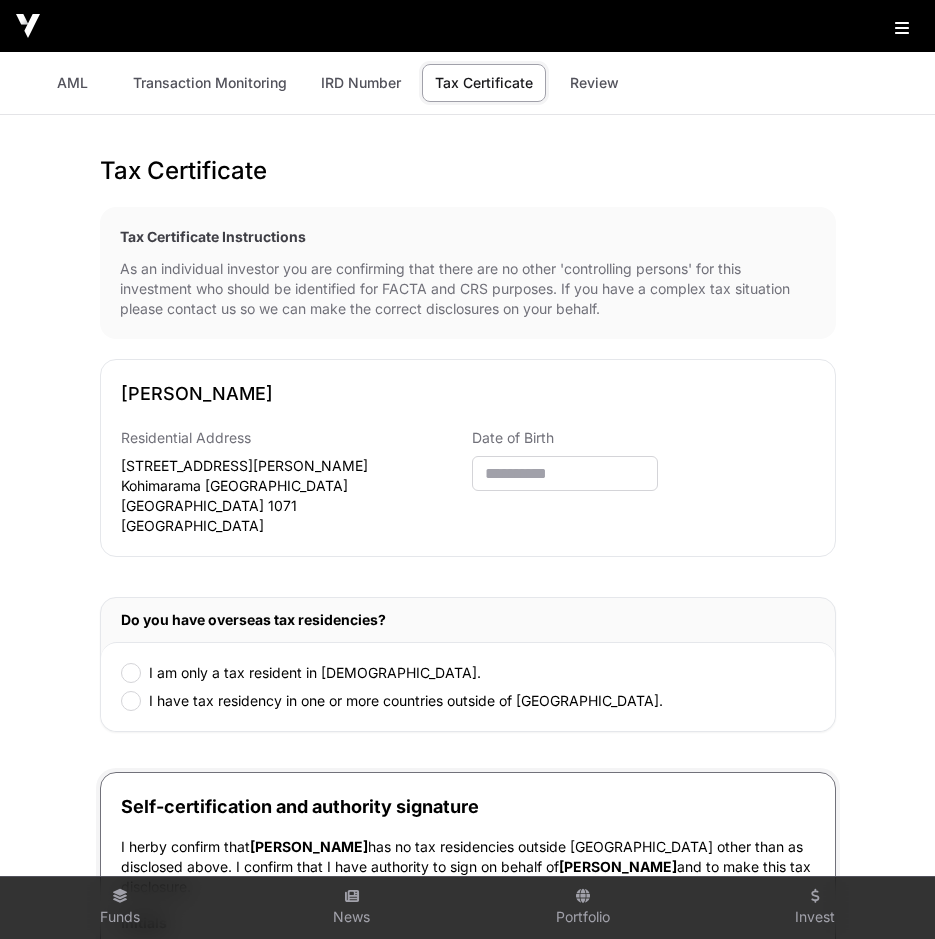 click on "Tax Certificate   Tax Certificate Instructions   As an individual investor you are confirming that there are no other 'controlling persons' for this investment who should be identified for FACTA and CRS purposes. If you have a complex tax situation please contact us so we can make the correct disclosures on your behalf.  [PERSON_NAME]  Residential Address  [STREET_ADDRESS][PERSON_NAME][DEMOGRAPHIC_DATA][DEMOGRAPHIC_DATA]  Date of Birth   Do you have overseas tax residencies?  I am only a tax resident in [DEMOGRAPHIC_DATA]. I have tax residency in one or more countries outside of [GEOGRAPHIC_DATA].  Self-certification and authority signature   I herby confirm that  Vida [PERSON_NAME]  has no tax residencies outside [GEOGRAPHIC_DATA] other than as disclosed above. I confirm that I have authority to sign on behalf of  [PERSON_NAME]  and to make this tax disclosure.   Initials   Summary   Missing Signature  Save Tax Information" 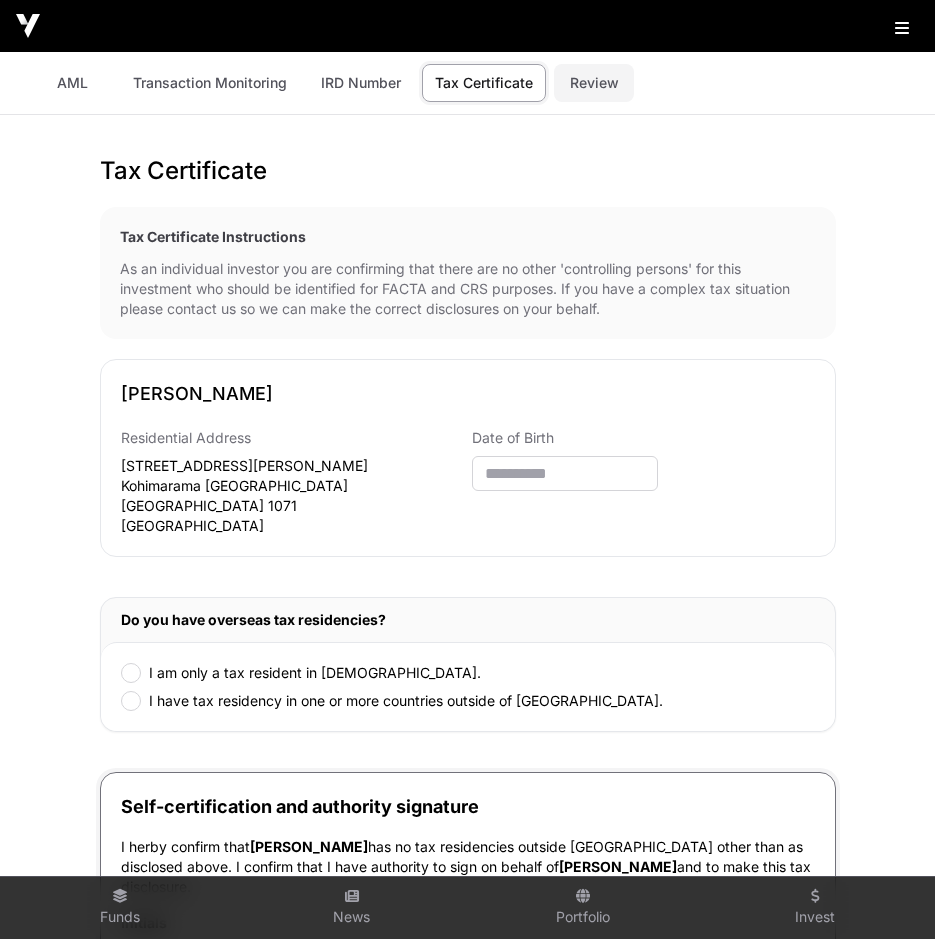 click on "Review" 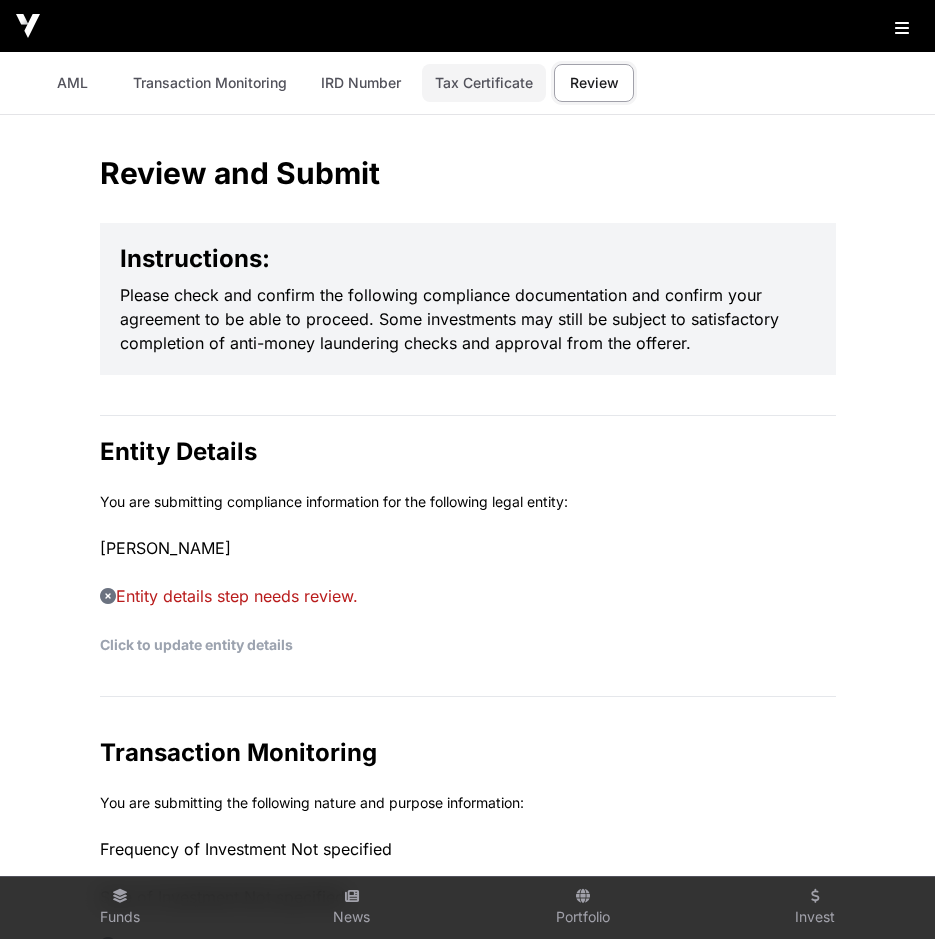 click on "Tax Certificate" 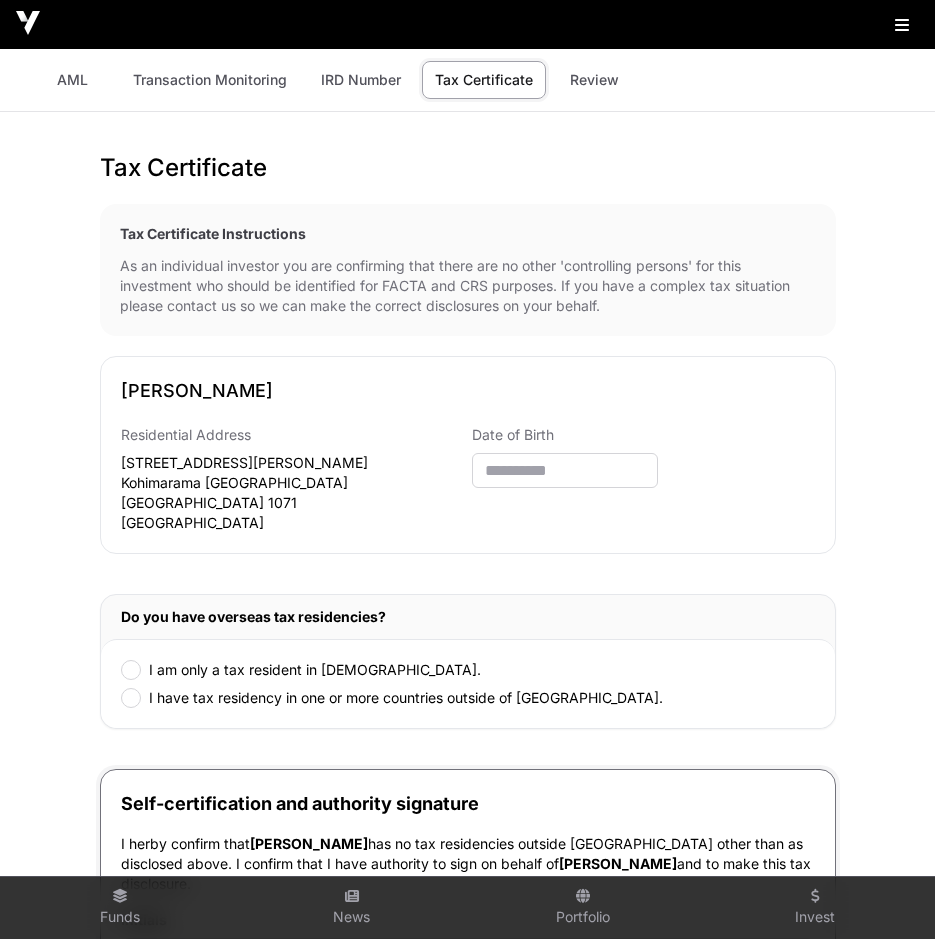 scroll, scrollTop: 0, scrollLeft: 0, axis: both 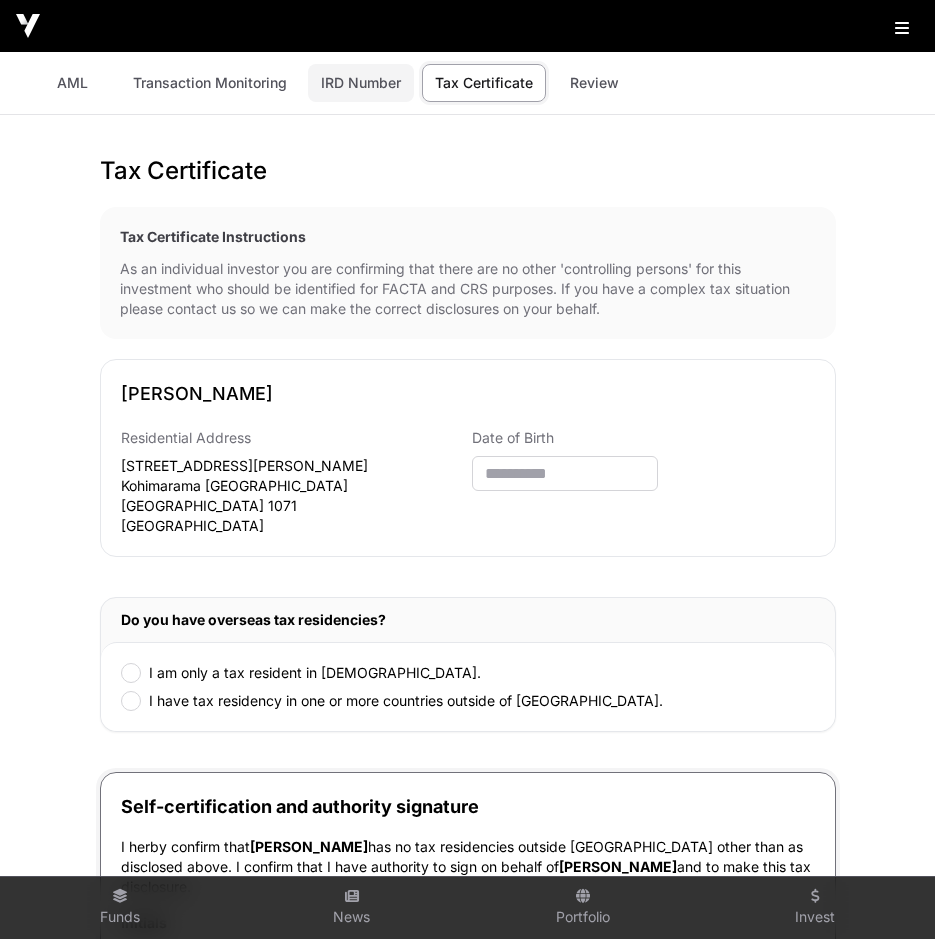 click on "IRD Number" 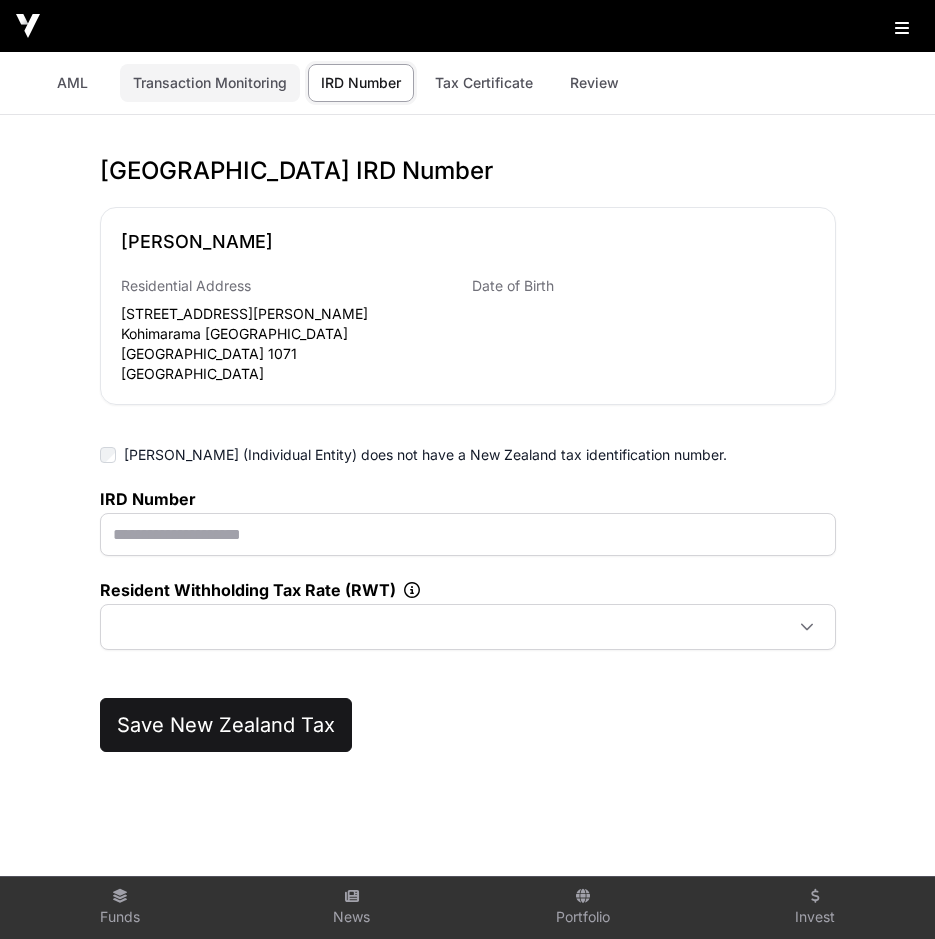 click on "Transaction Monitoring" 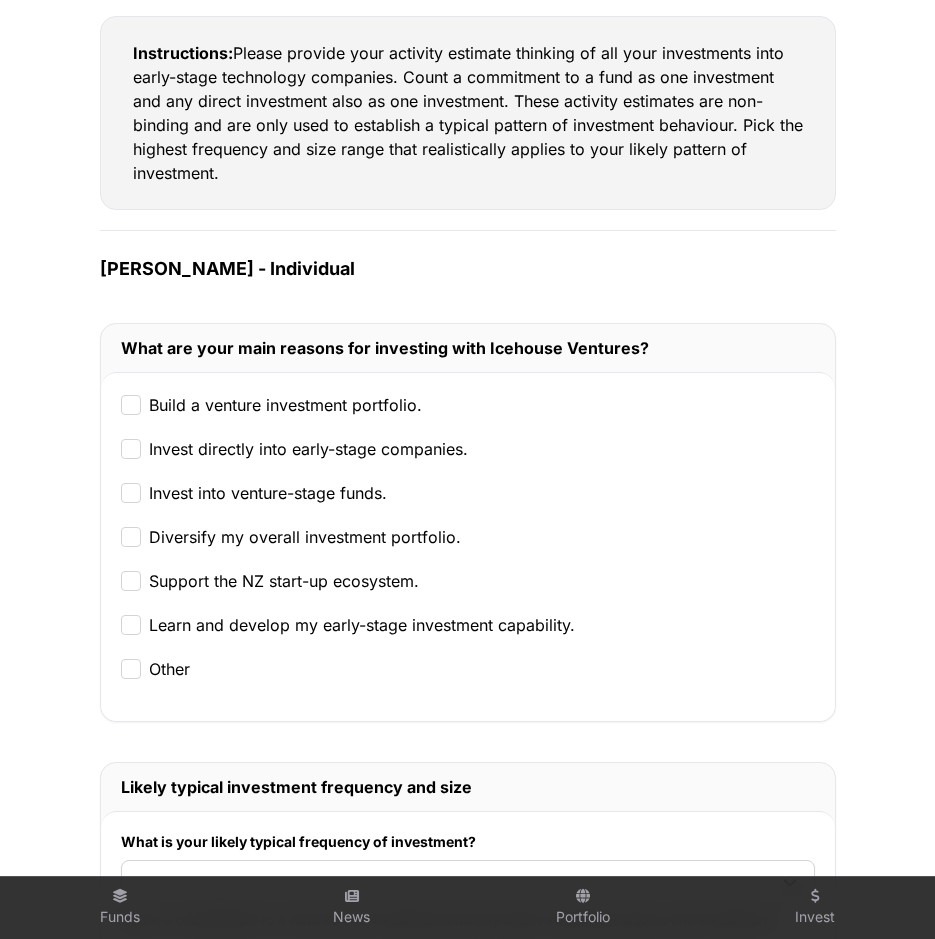 scroll, scrollTop: 0, scrollLeft: 0, axis: both 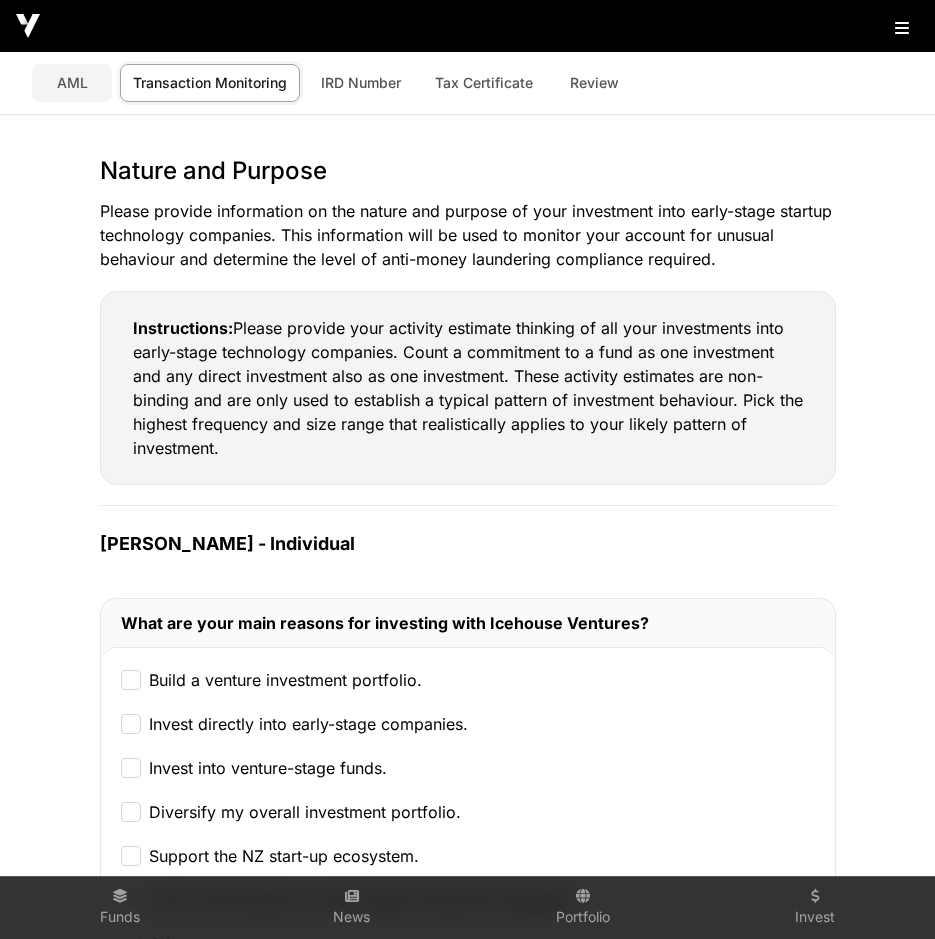 click on "AML" 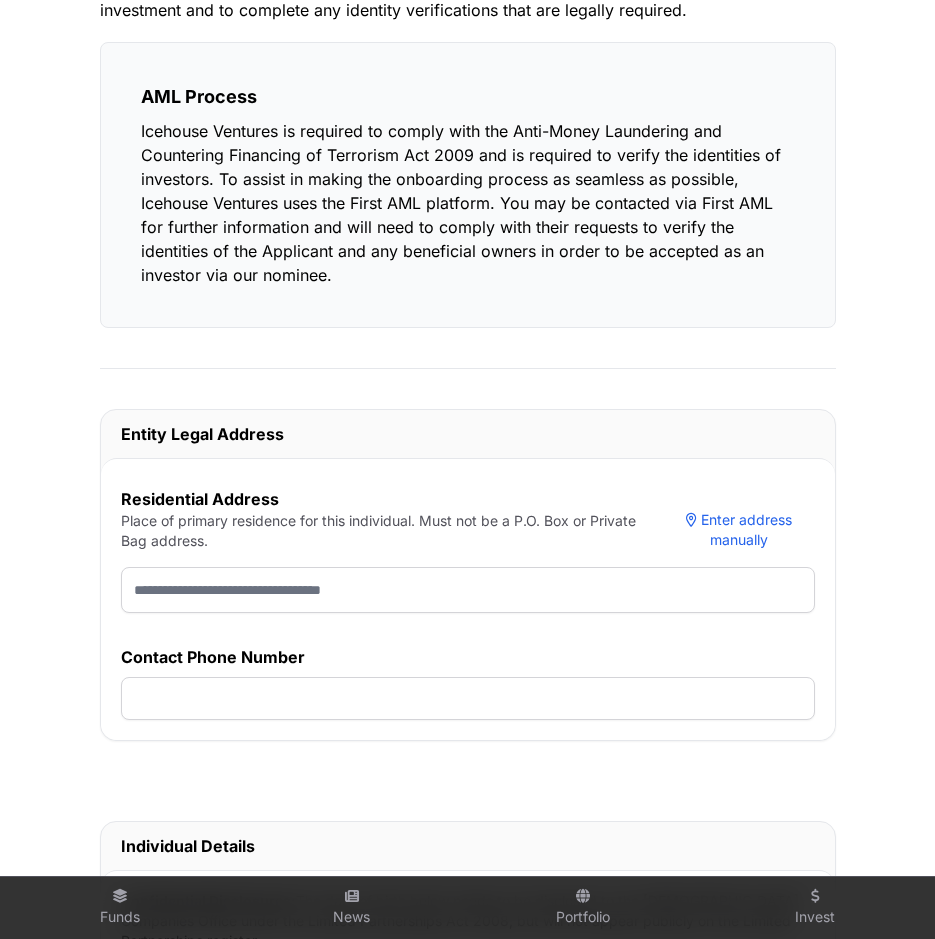 scroll, scrollTop: 0, scrollLeft: 0, axis: both 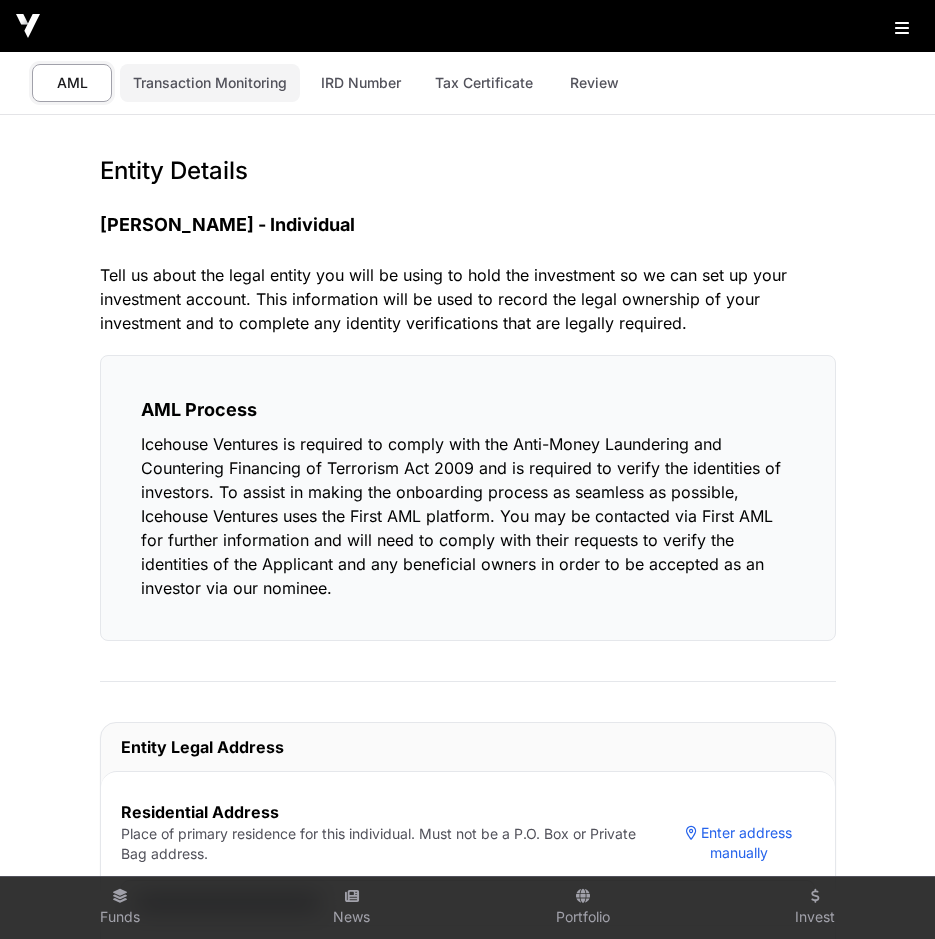 click on "Transaction Monitoring" 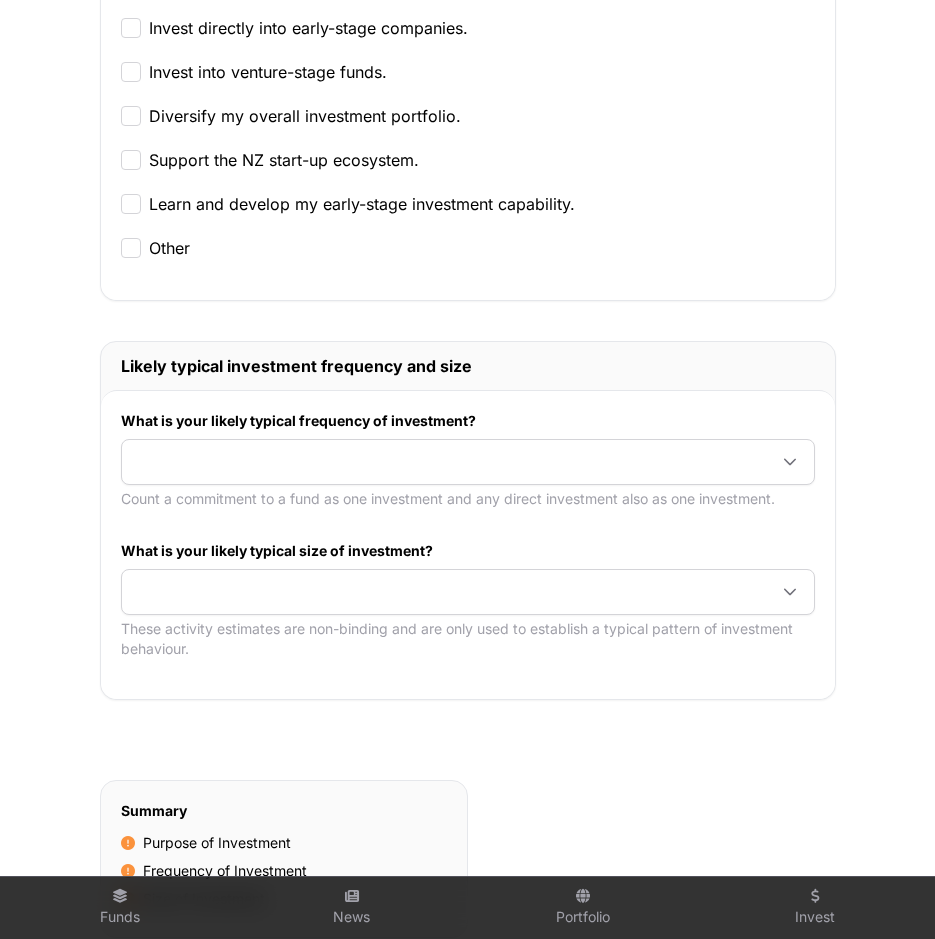 scroll, scrollTop: 600, scrollLeft: 0, axis: vertical 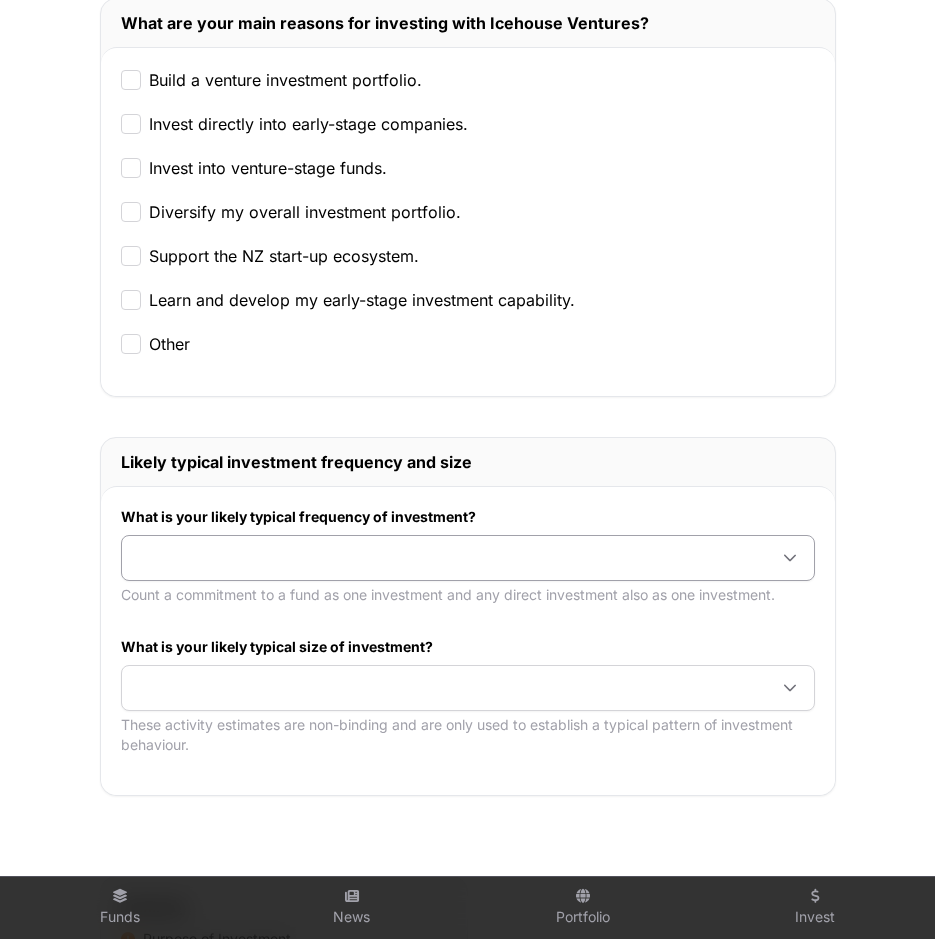 click 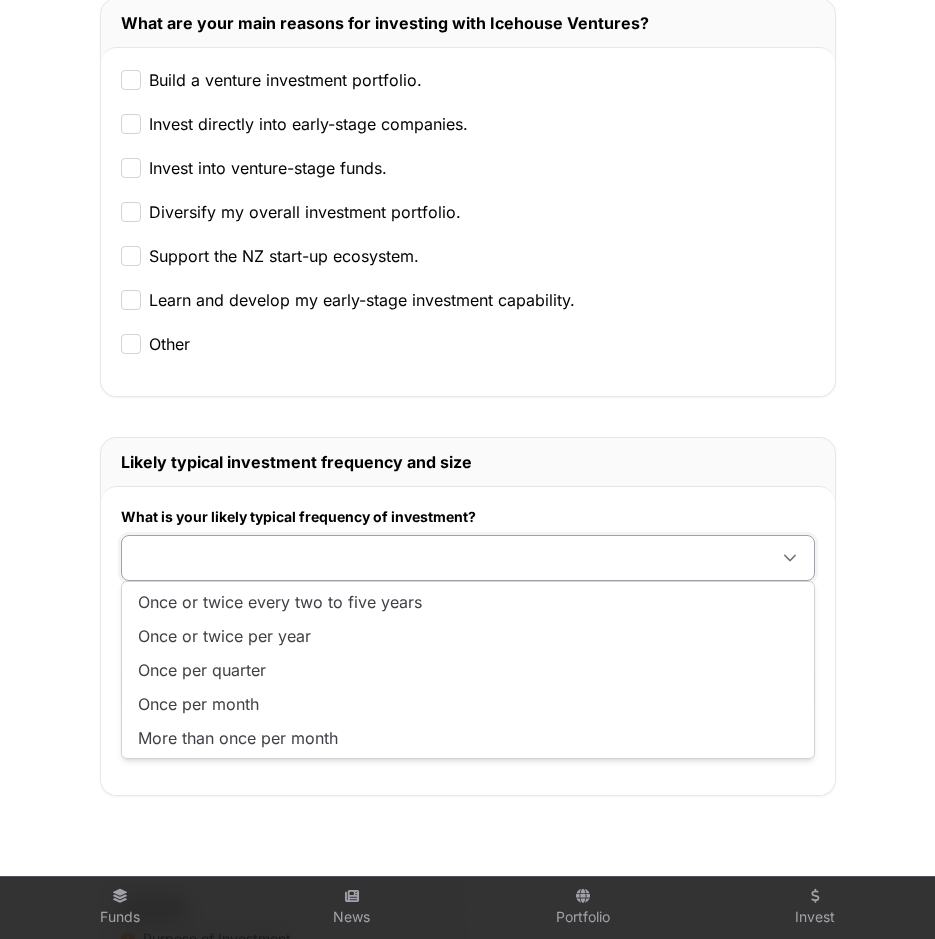 click 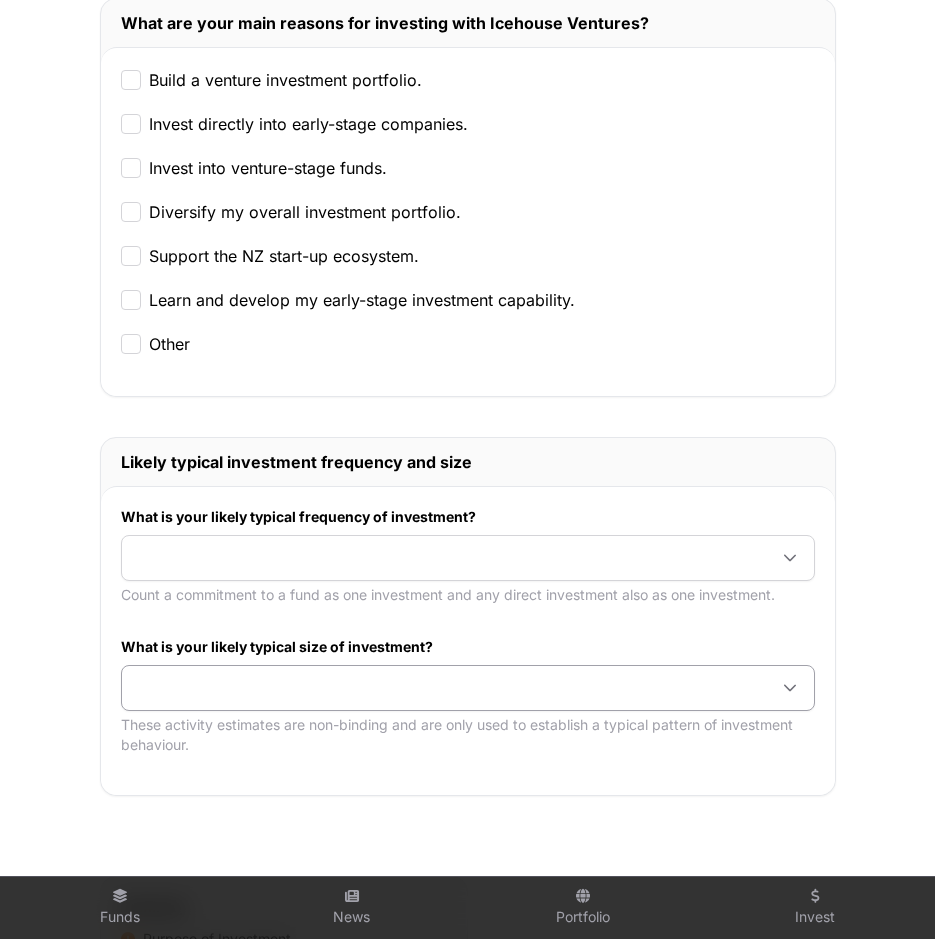 click 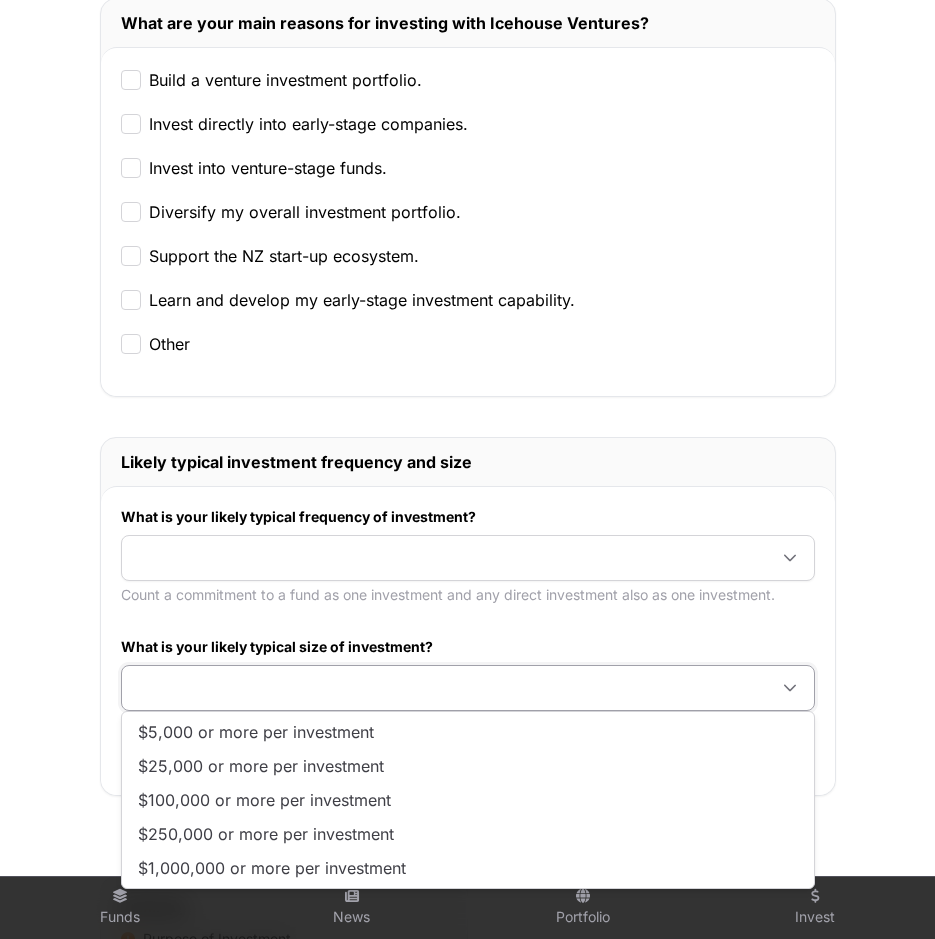 click 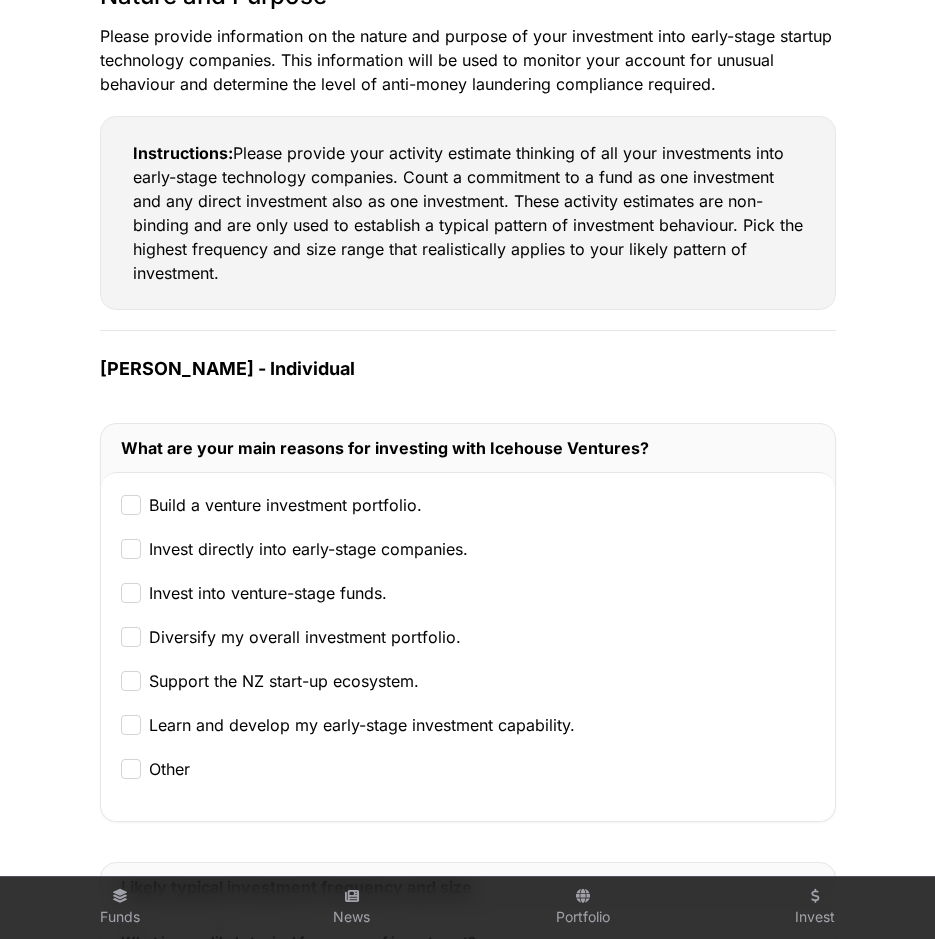 scroll, scrollTop: 0, scrollLeft: 0, axis: both 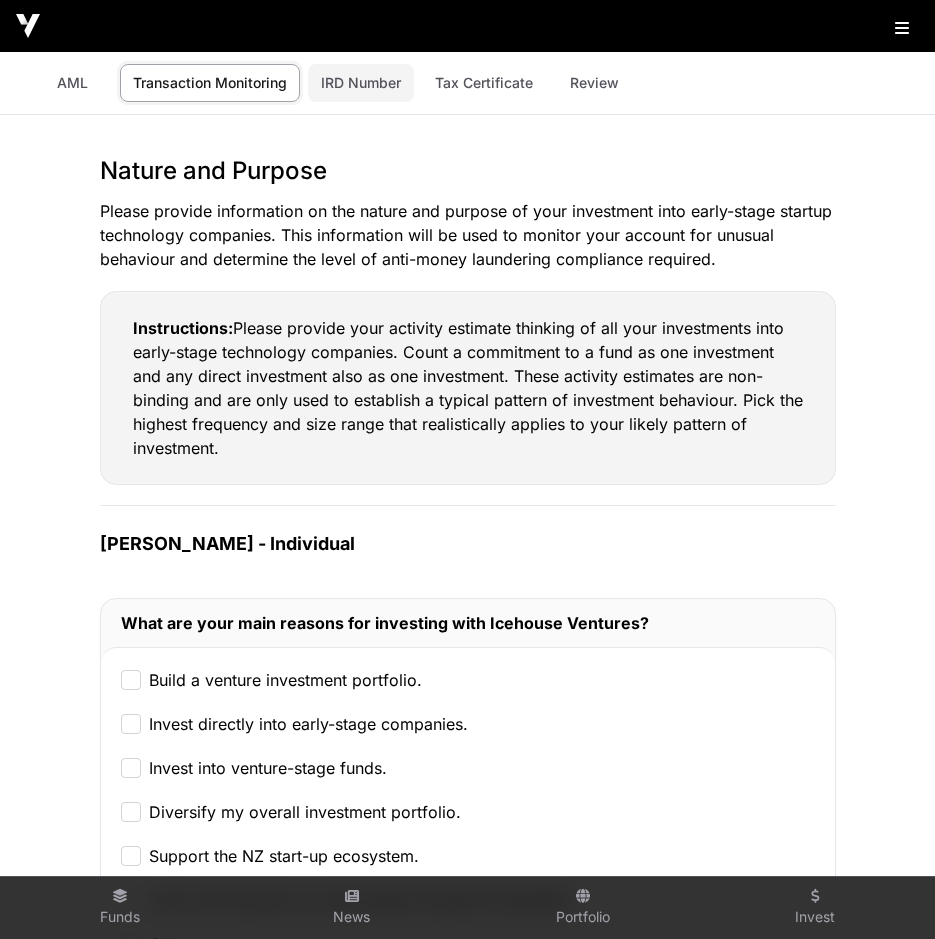 click on "IRD Number" 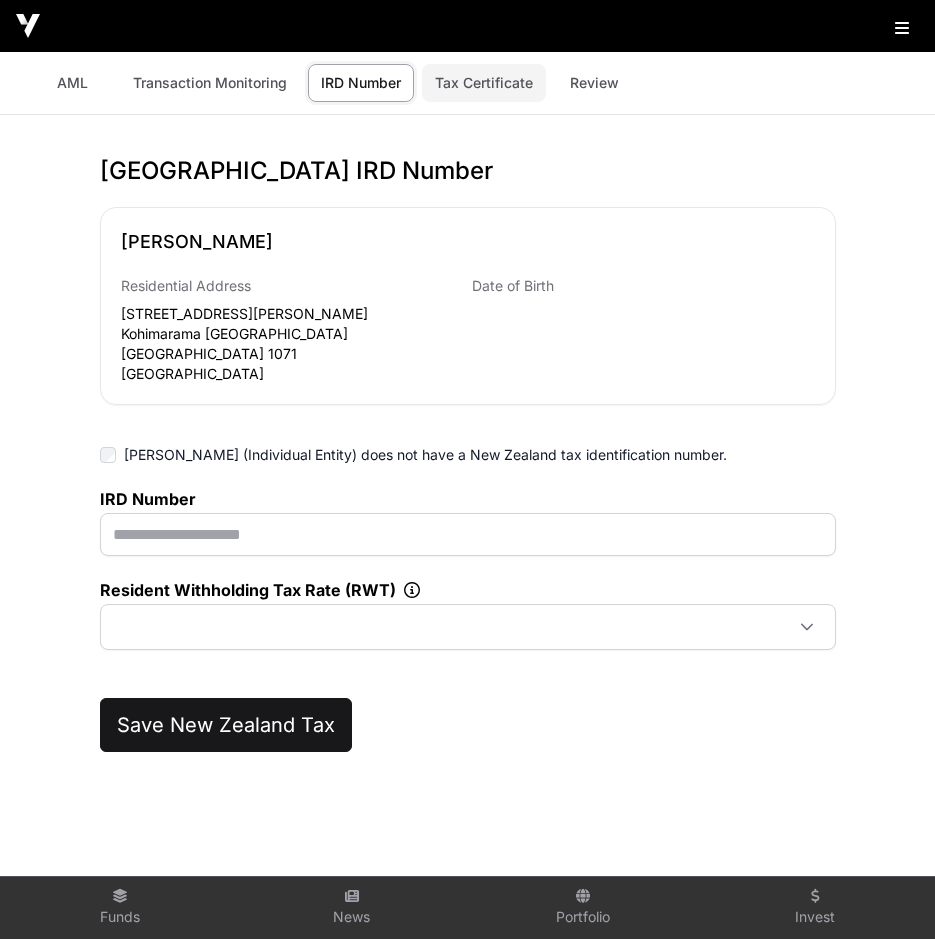click on "Tax Certificate" 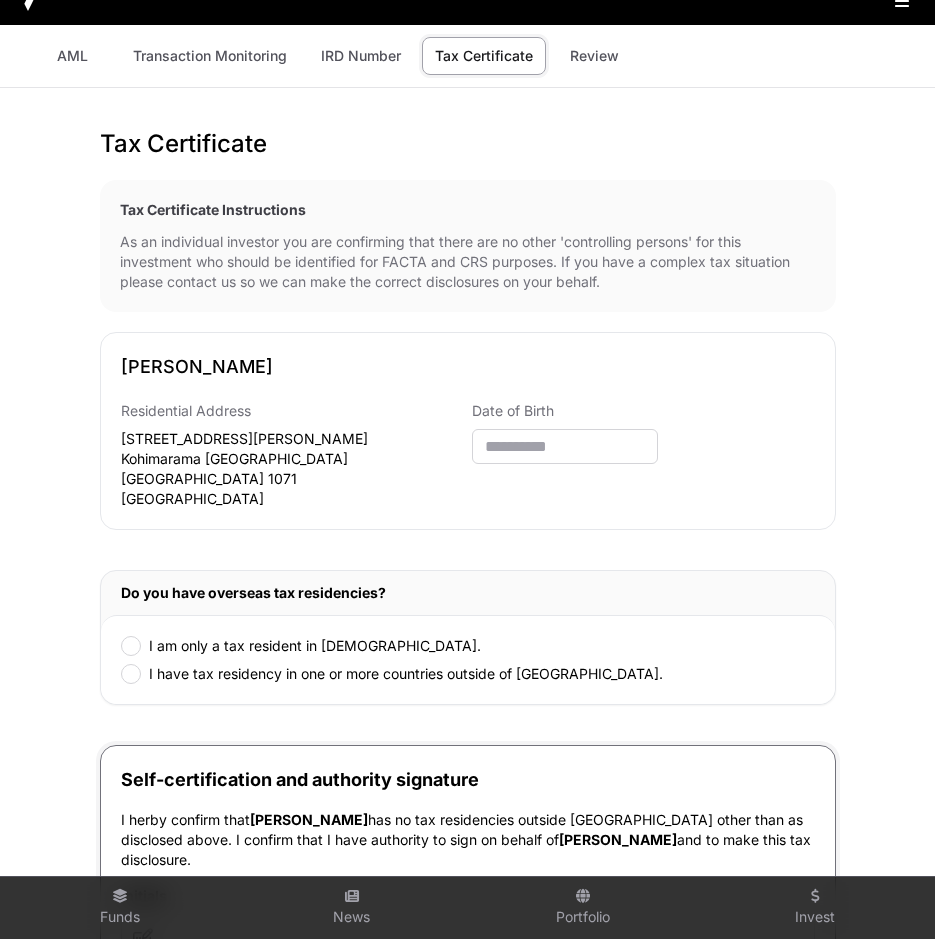 scroll, scrollTop: 0, scrollLeft: 0, axis: both 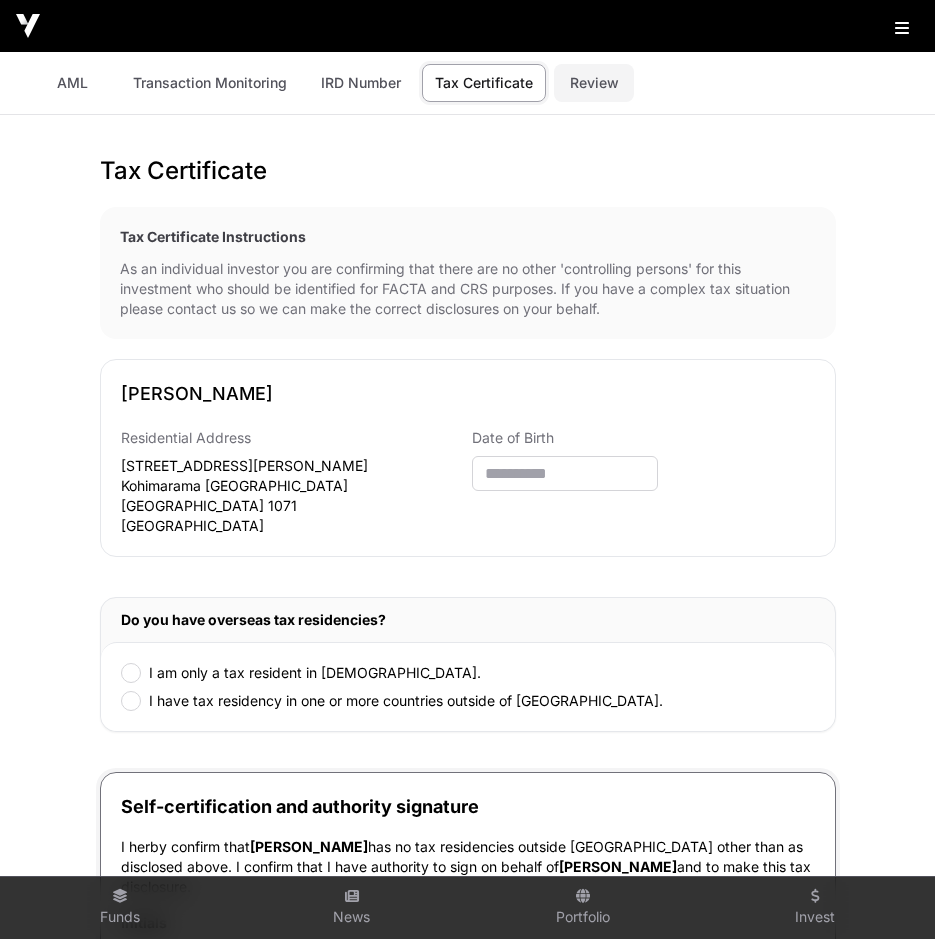 click on "Review" 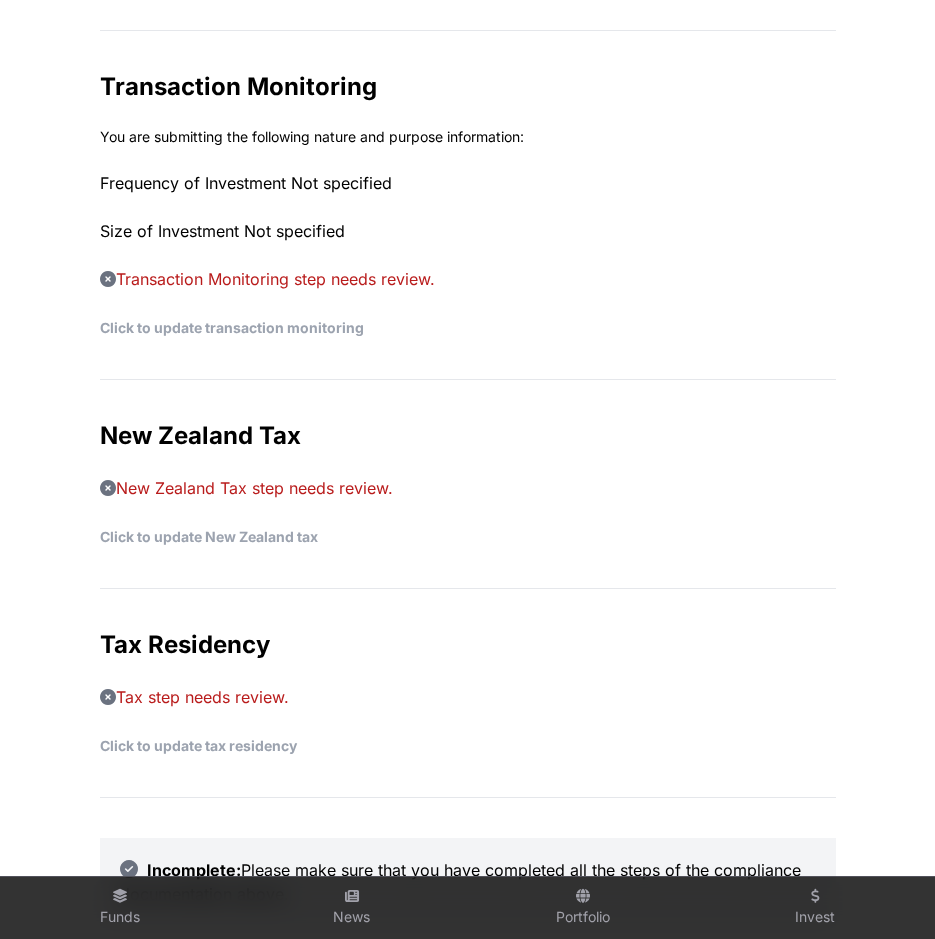 scroll, scrollTop: 400, scrollLeft: 0, axis: vertical 